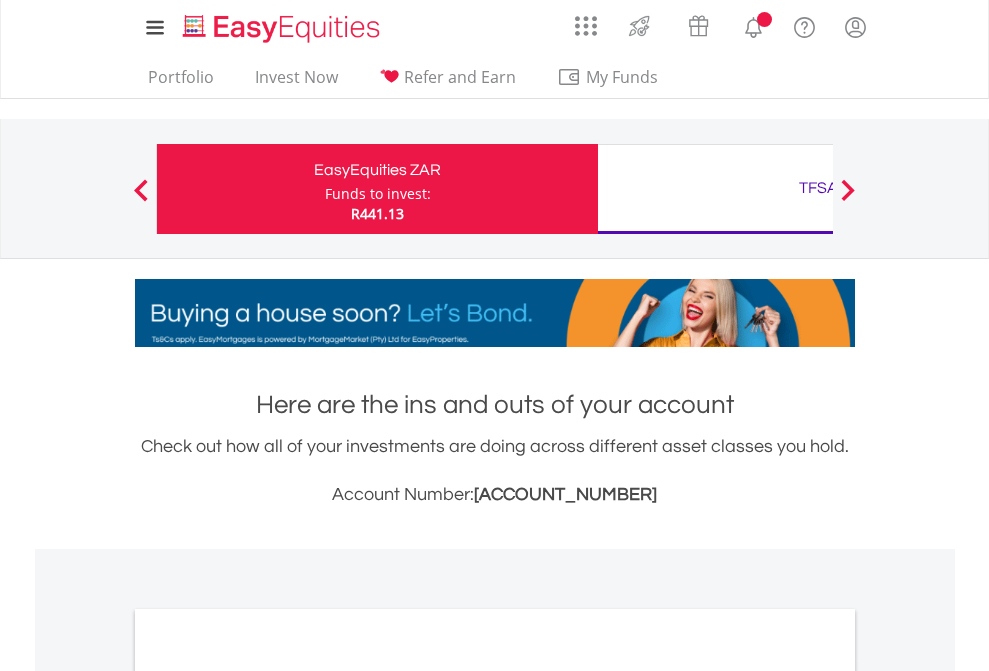 scroll, scrollTop: 0, scrollLeft: 0, axis: both 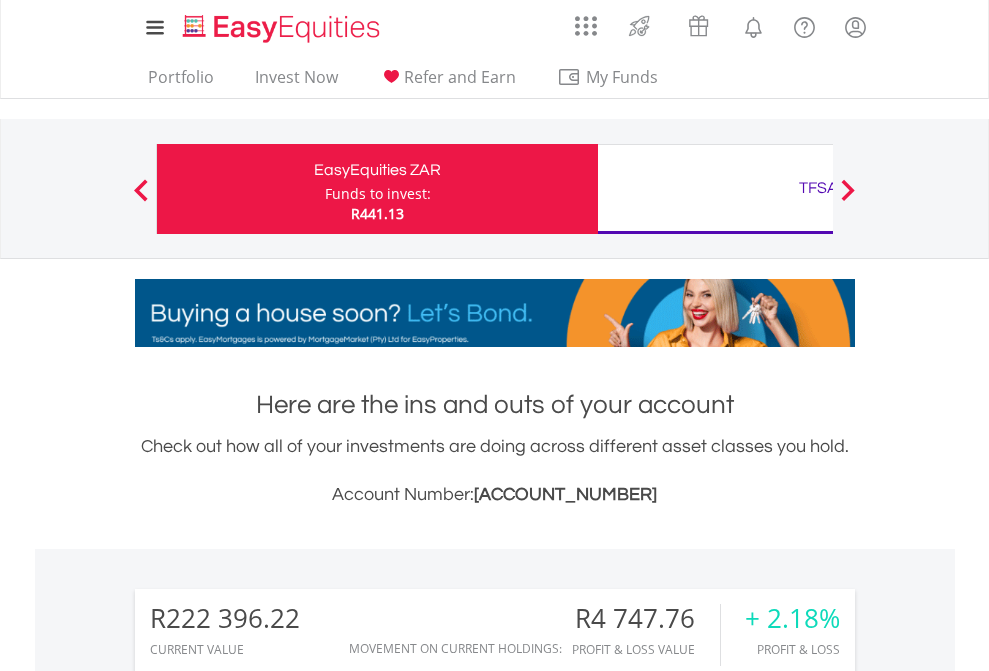 click on "Funds to invest:" at bounding box center [378, 194] 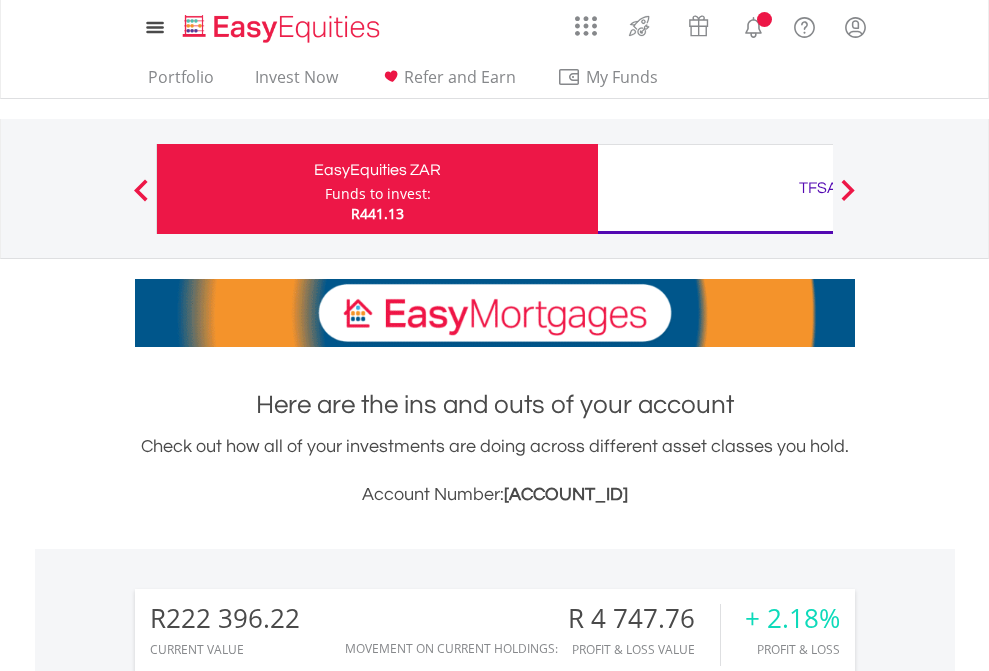scroll, scrollTop: 0, scrollLeft: 0, axis: both 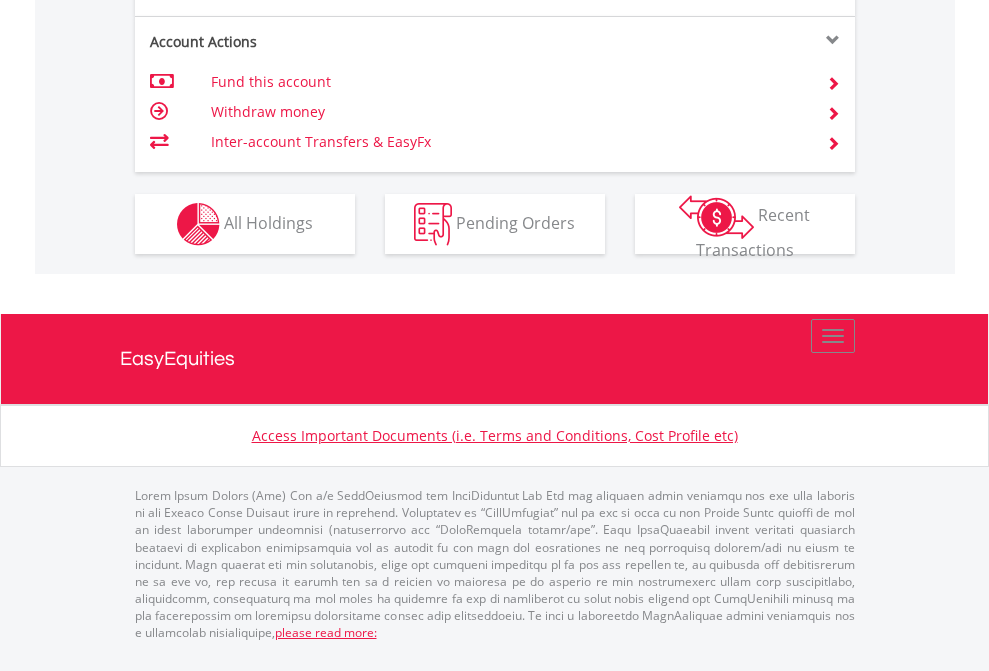 click on "Investment types" at bounding box center (706, -337) 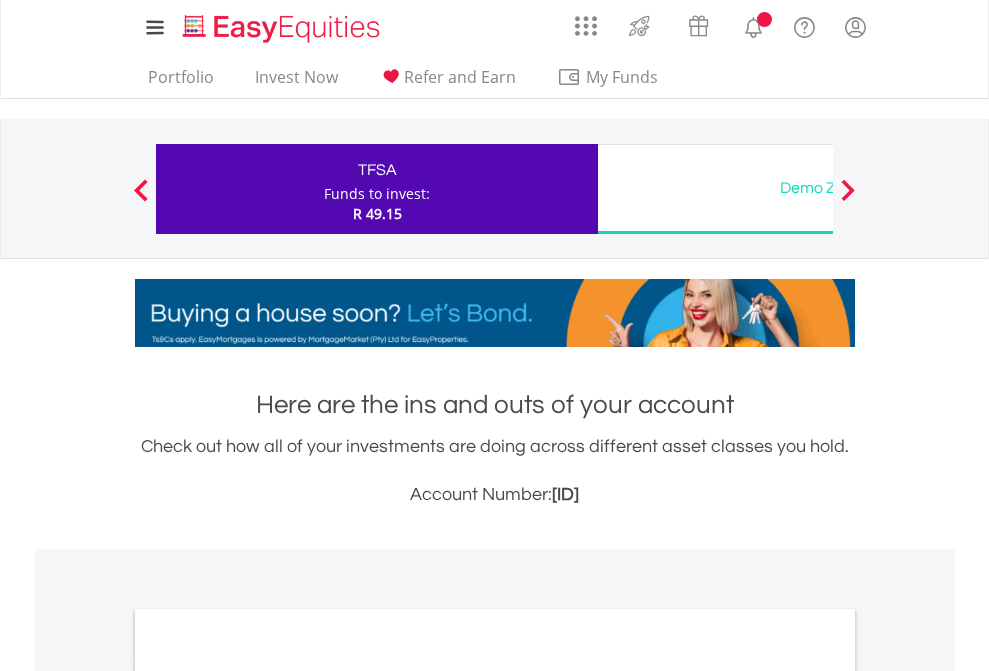 scroll, scrollTop: 0, scrollLeft: 0, axis: both 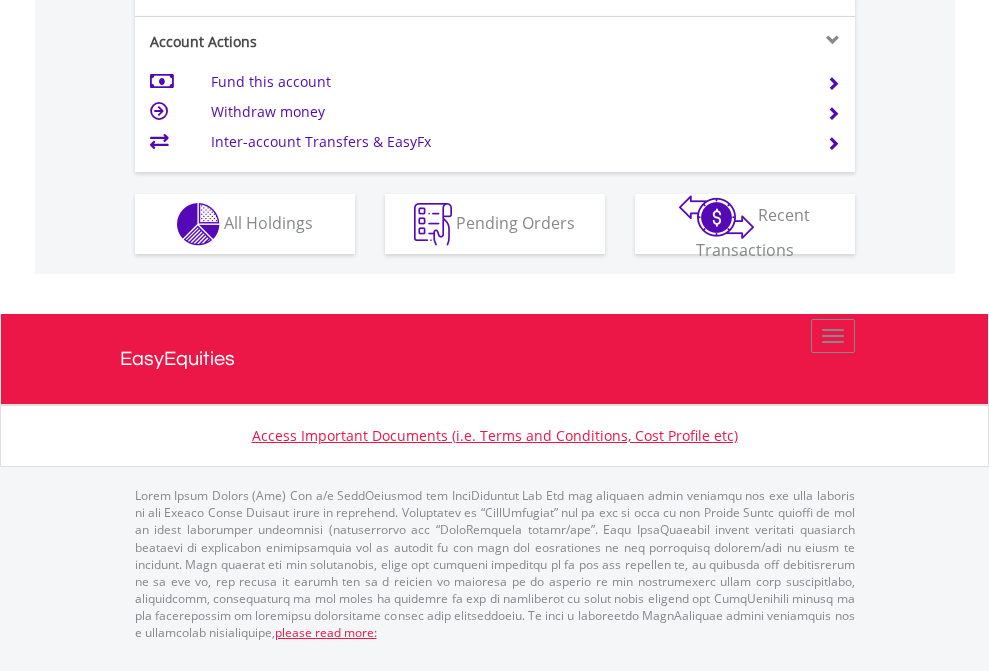 click on "Investment types" at bounding box center [706, -337] 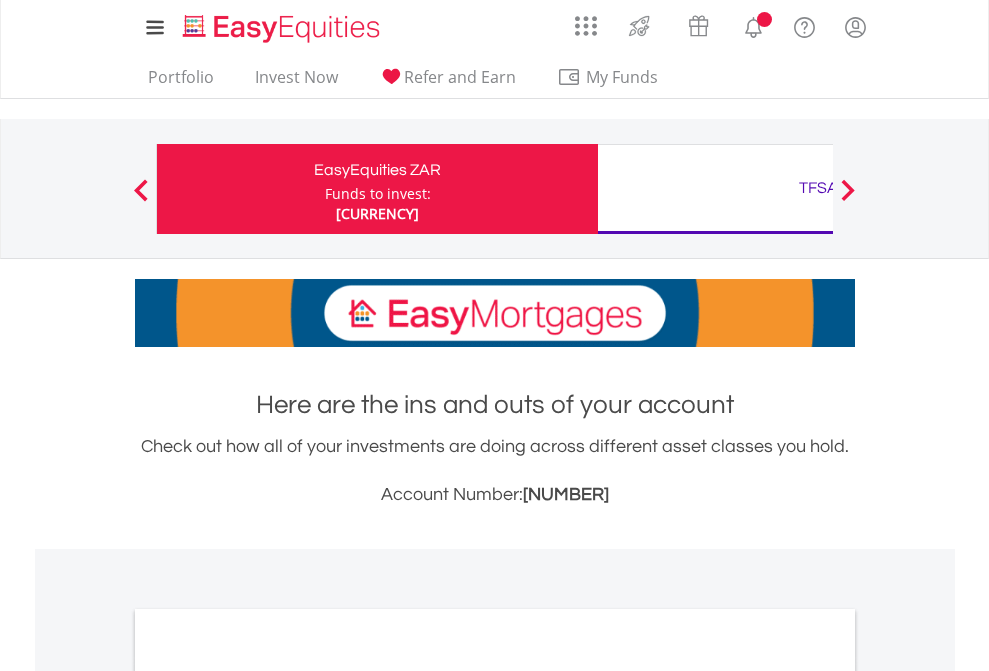 scroll, scrollTop: 1202, scrollLeft: 0, axis: vertical 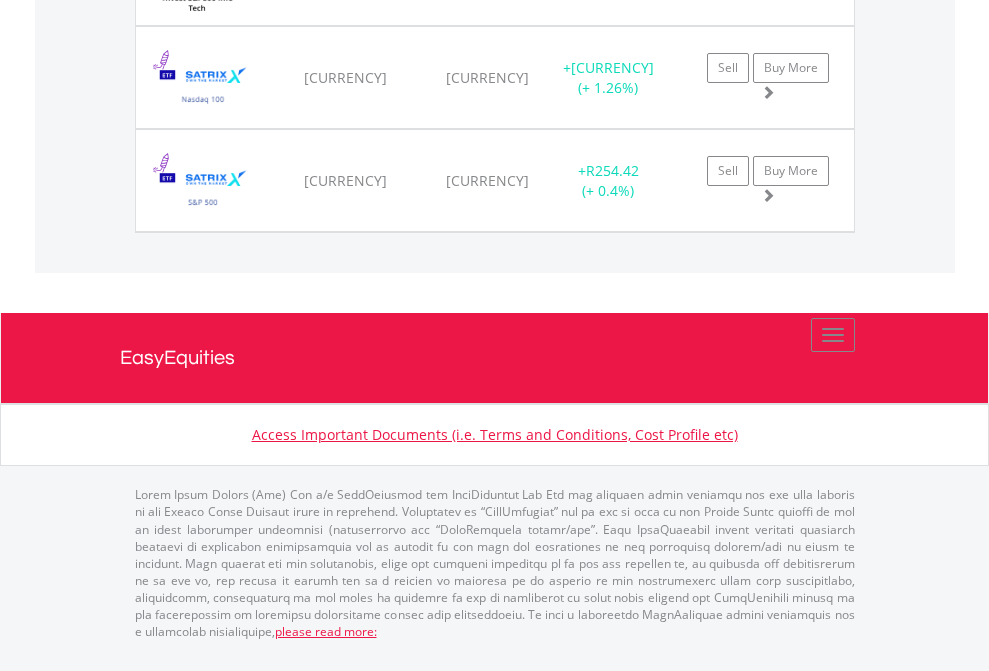 click on "TFSA" at bounding box center (818, -1625) 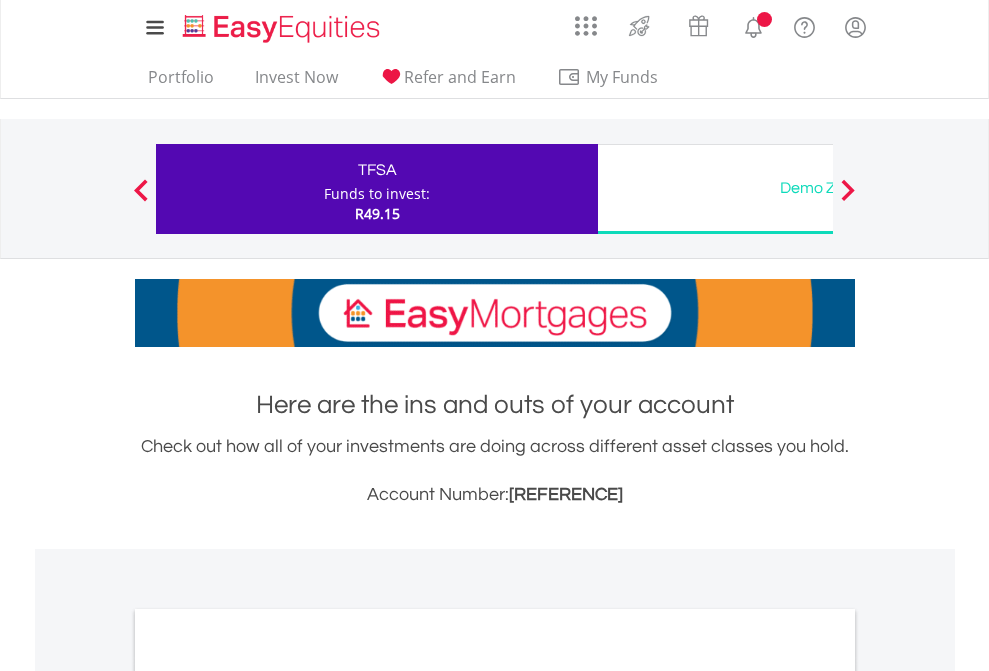 scroll, scrollTop: 0, scrollLeft: 0, axis: both 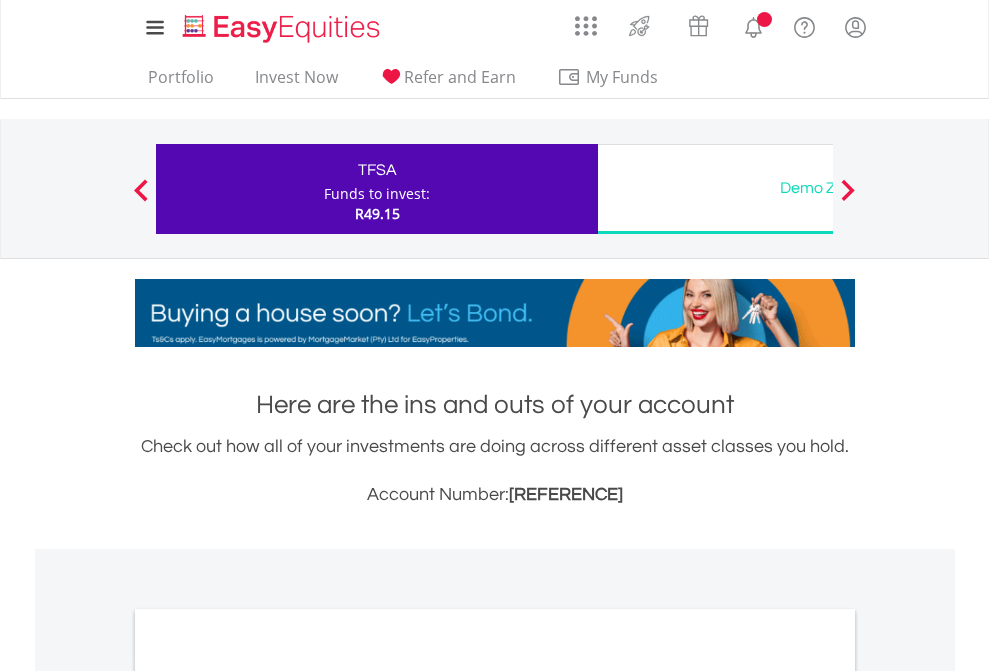 click on "All Holdings" at bounding box center (268, 1096) 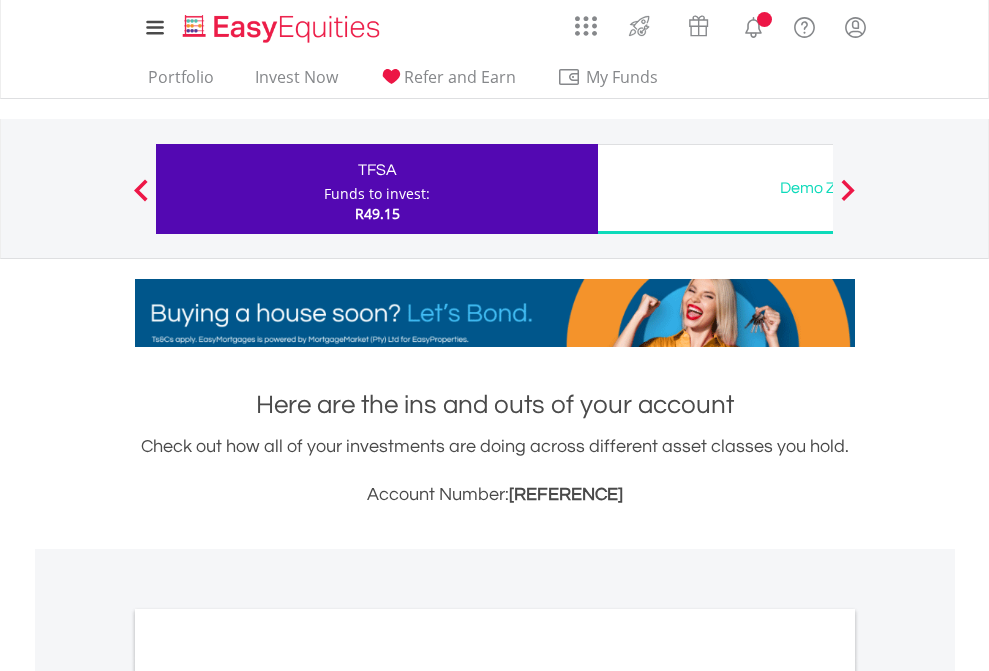 scroll, scrollTop: 1202, scrollLeft: 0, axis: vertical 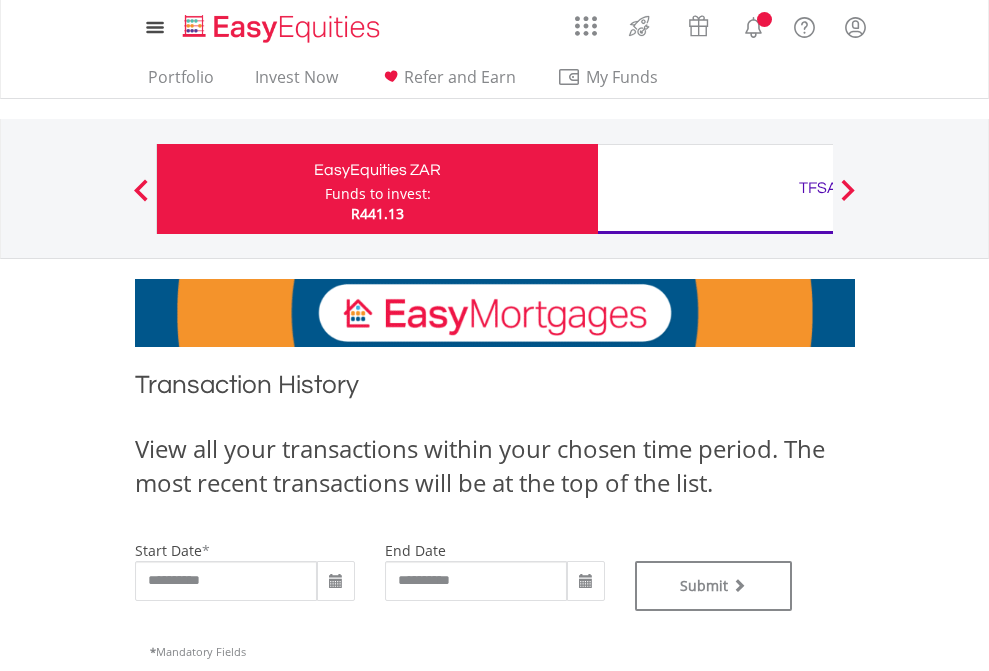 type on "**********" 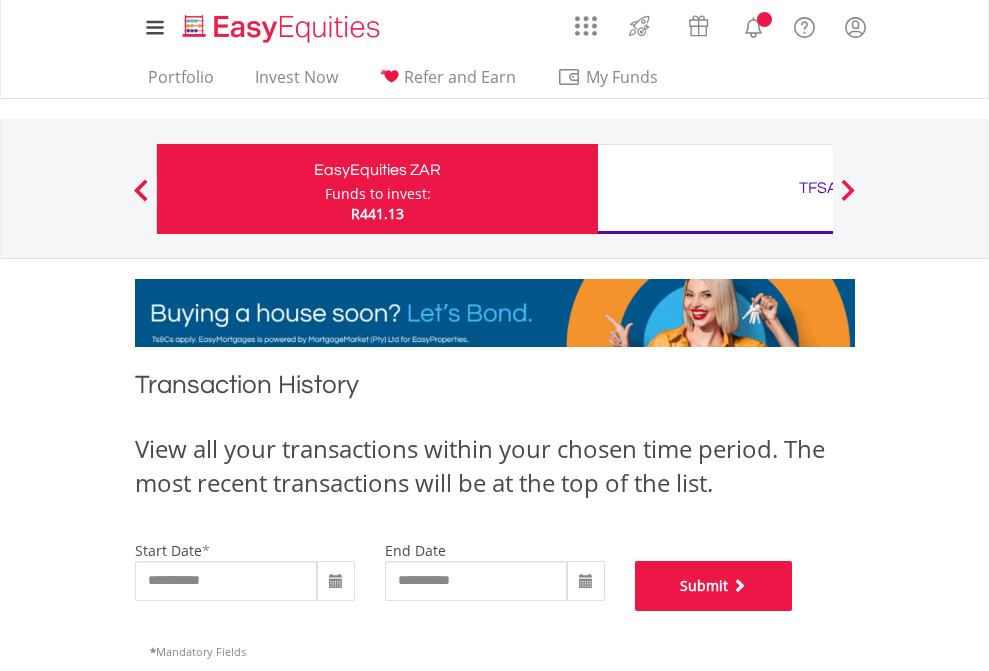 click on "Submit" at bounding box center (714, 586) 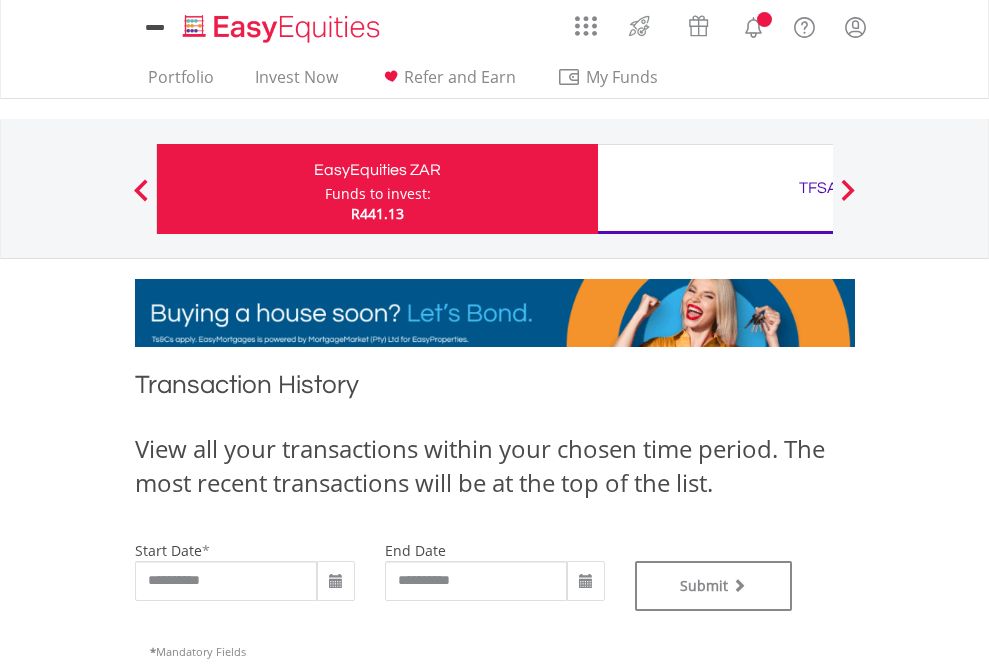 scroll, scrollTop: 0, scrollLeft: 0, axis: both 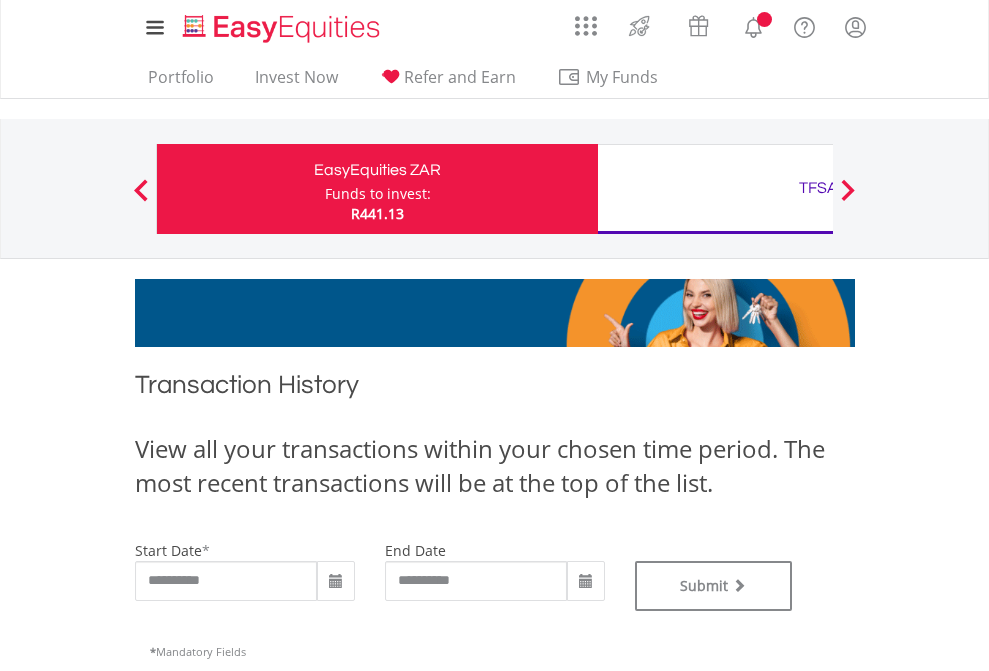click on "TFSA" at bounding box center (818, 188) 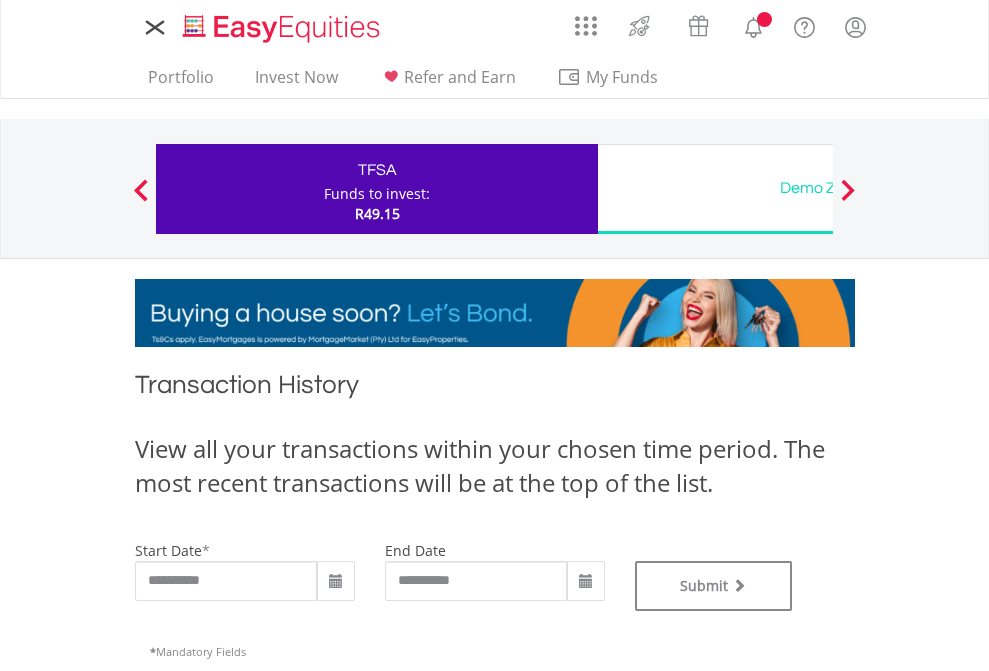 scroll, scrollTop: 0, scrollLeft: 0, axis: both 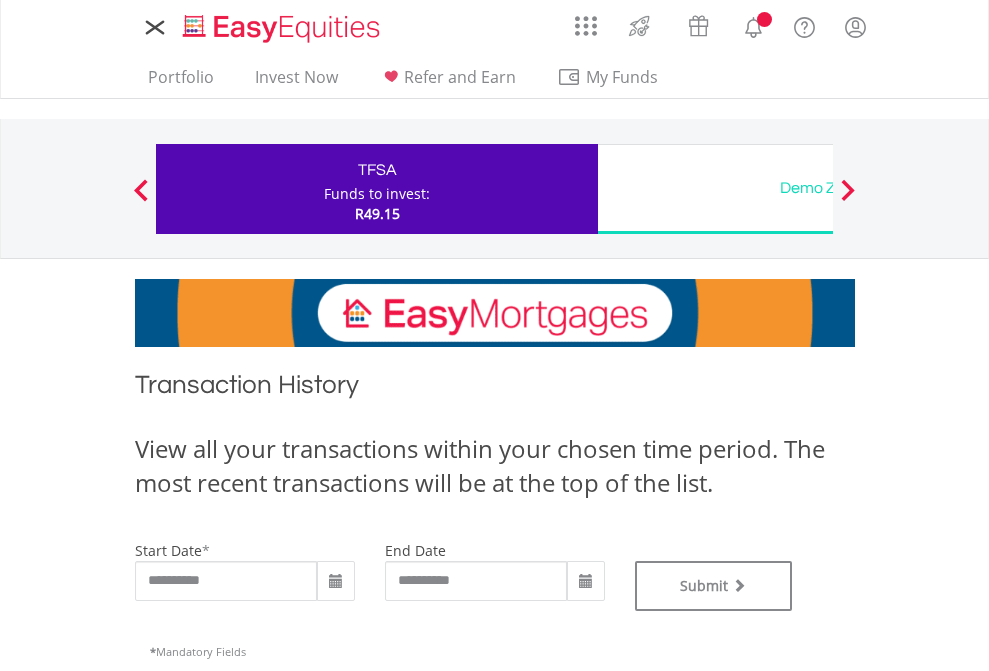 type on "**********" 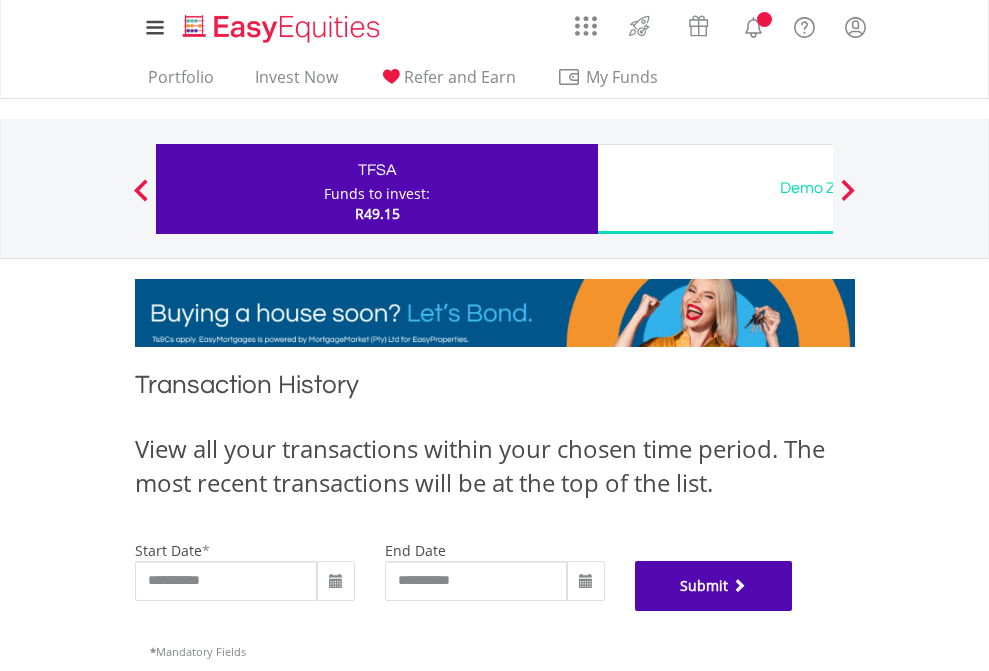 click on "Submit" at bounding box center [714, 586] 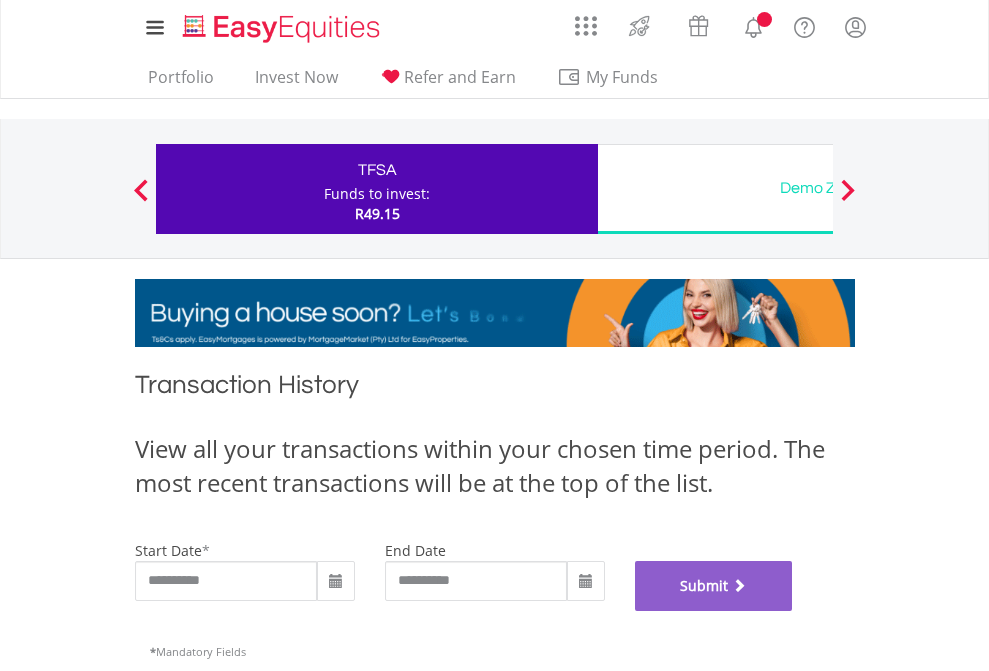 scroll, scrollTop: 811, scrollLeft: 0, axis: vertical 